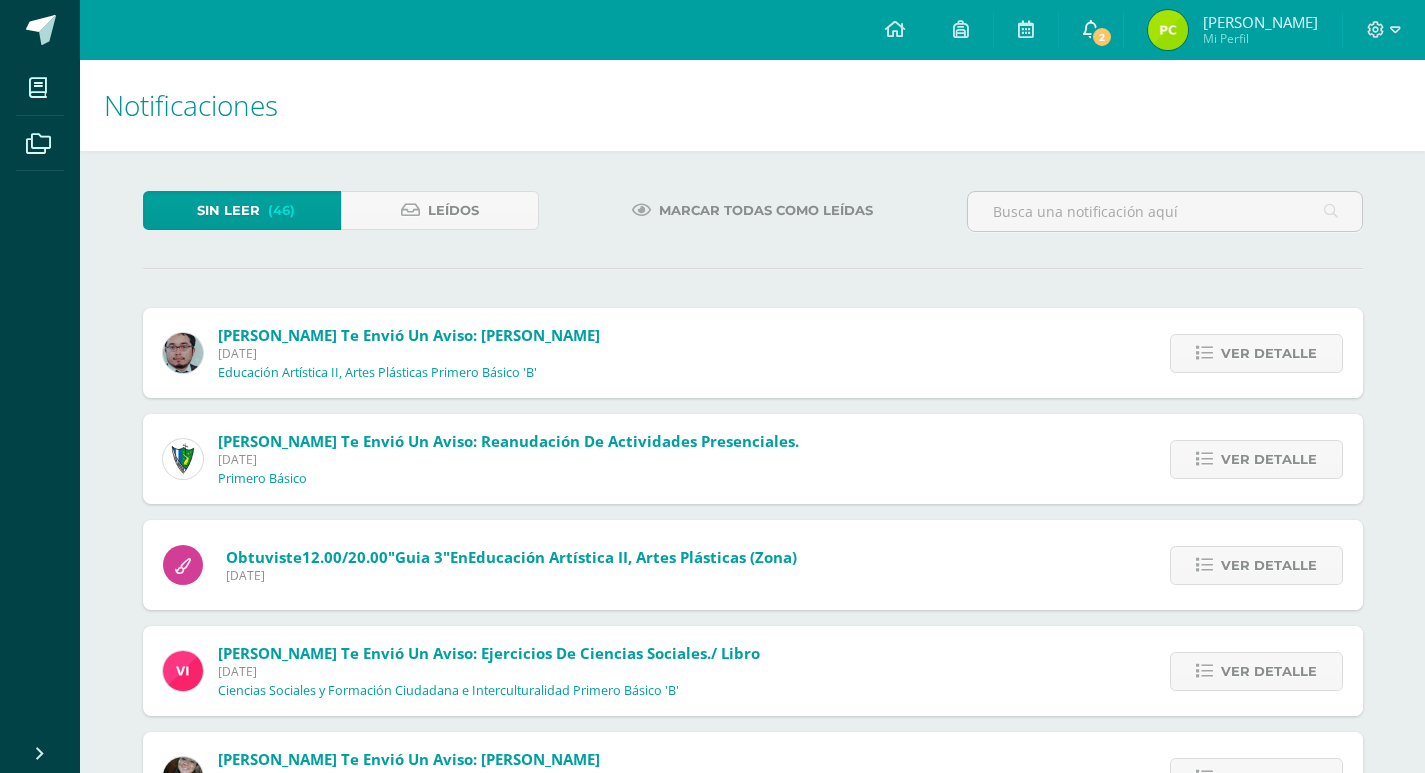scroll, scrollTop: 686, scrollLeft: 0, axis: vertical 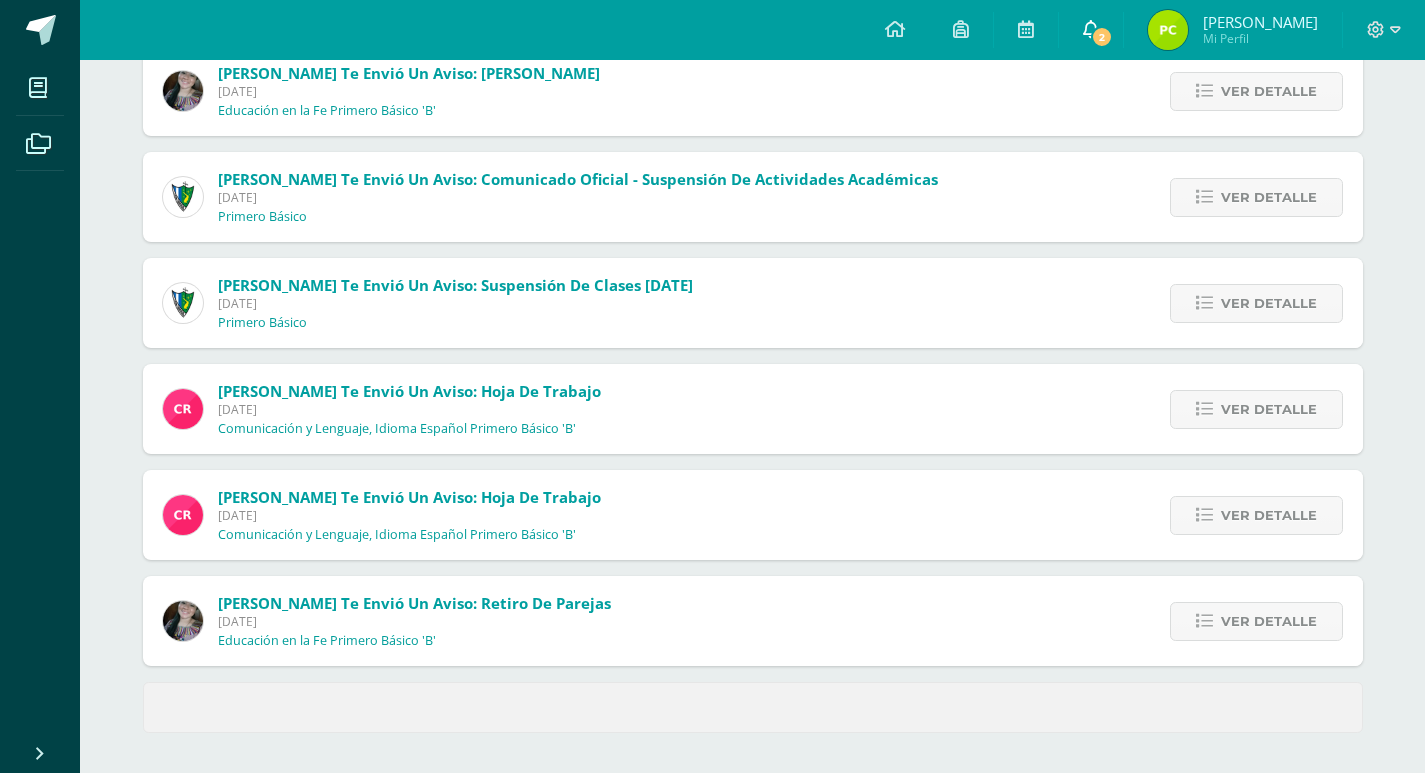 click at bounding box center (1091, 29) 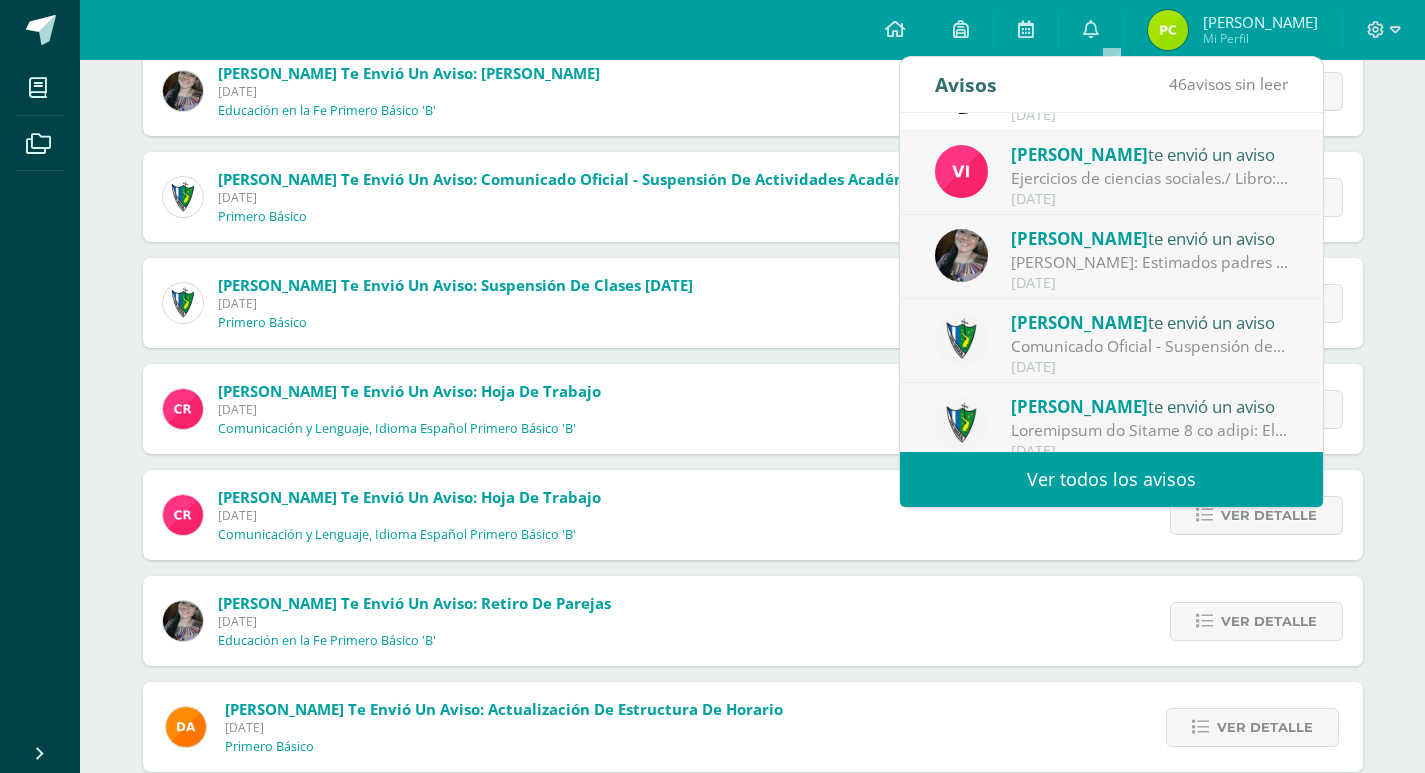 scroll, scrollTop: 333, scrollLeft: 0, axis: vertical 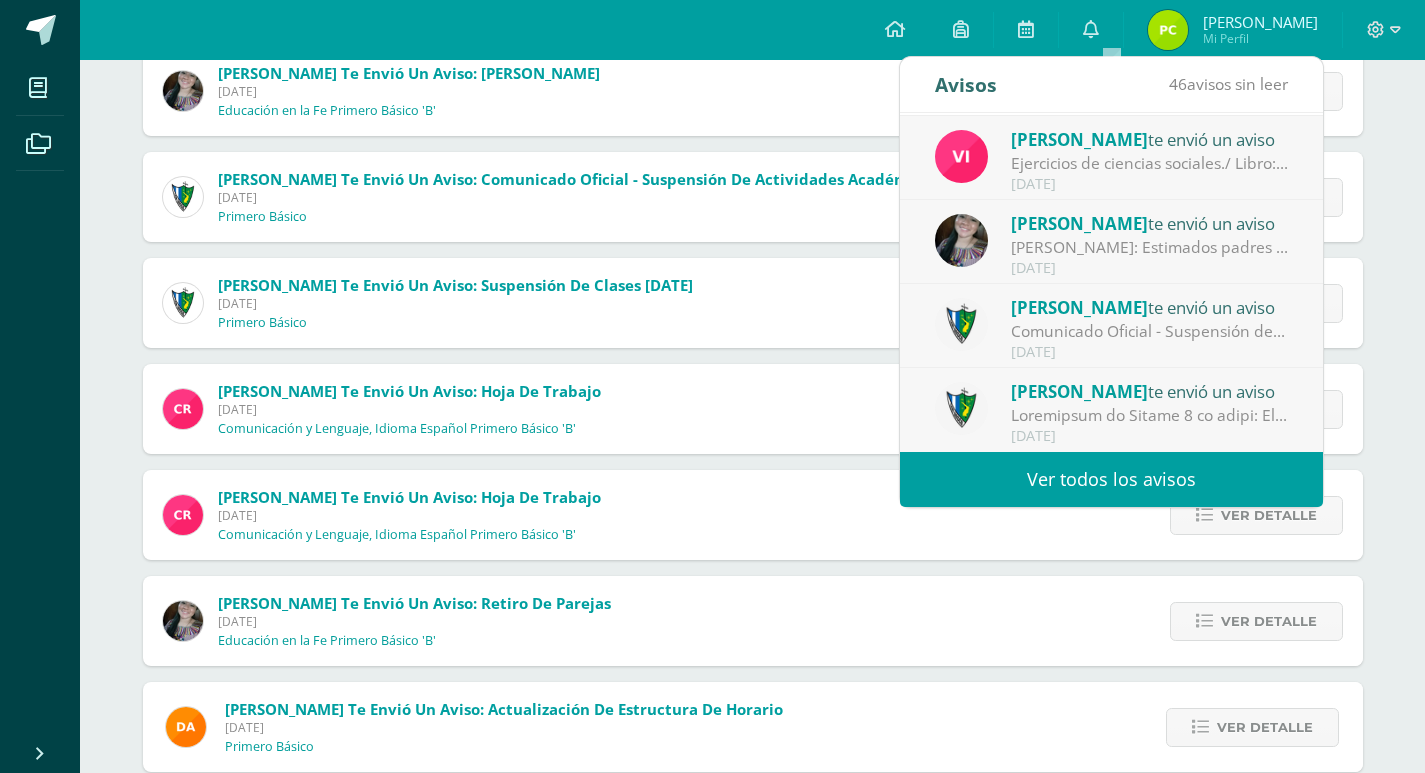 click on "Ver todos los avisos" at bounding box center [1111, 479] 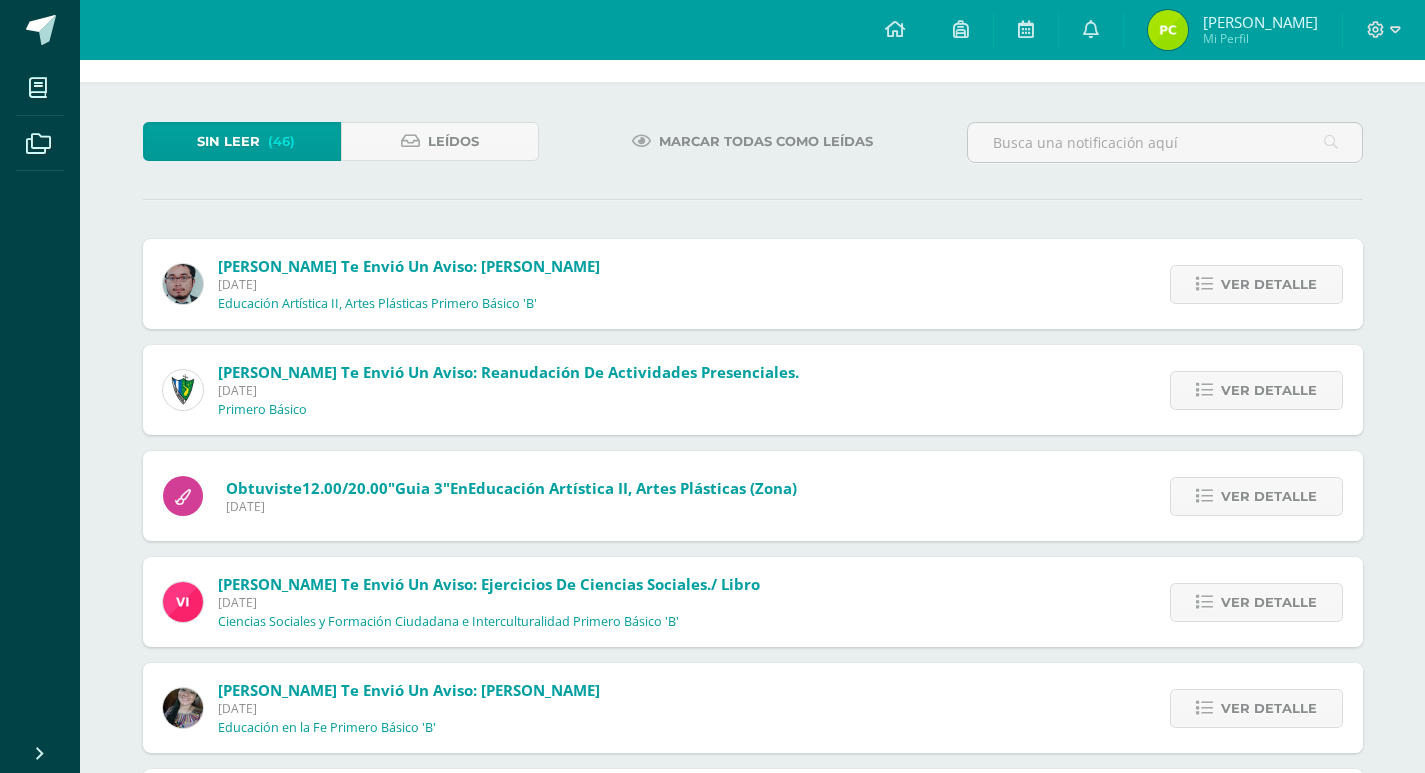 scroll, scrollTop: 100, scrollLeft: 0, axis: vertical 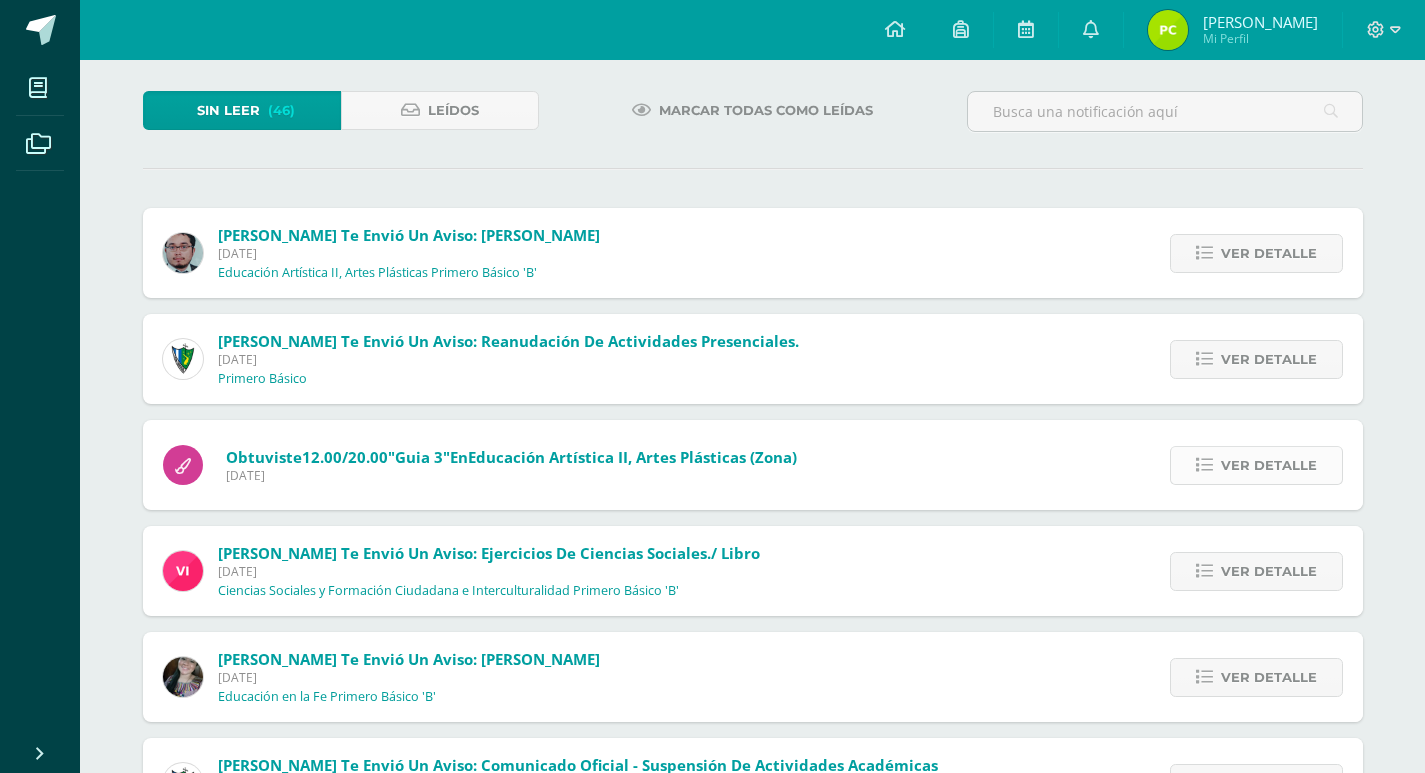click on "Ver detalle" at bounding box center [1269, 465] 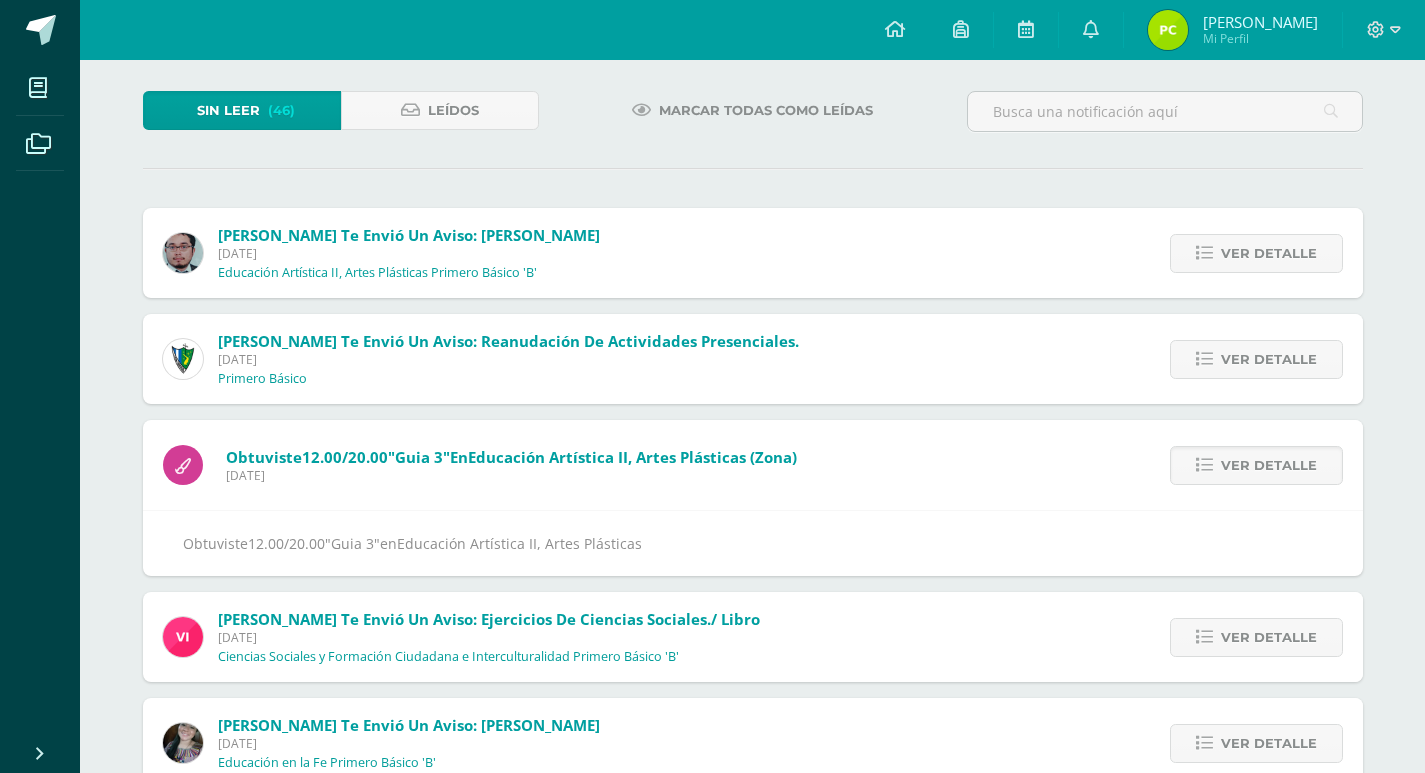 drag, startPoint x: 667, startPoint y: 455, endPoint x: 734, endPoint y: 571, distance: 133.95895 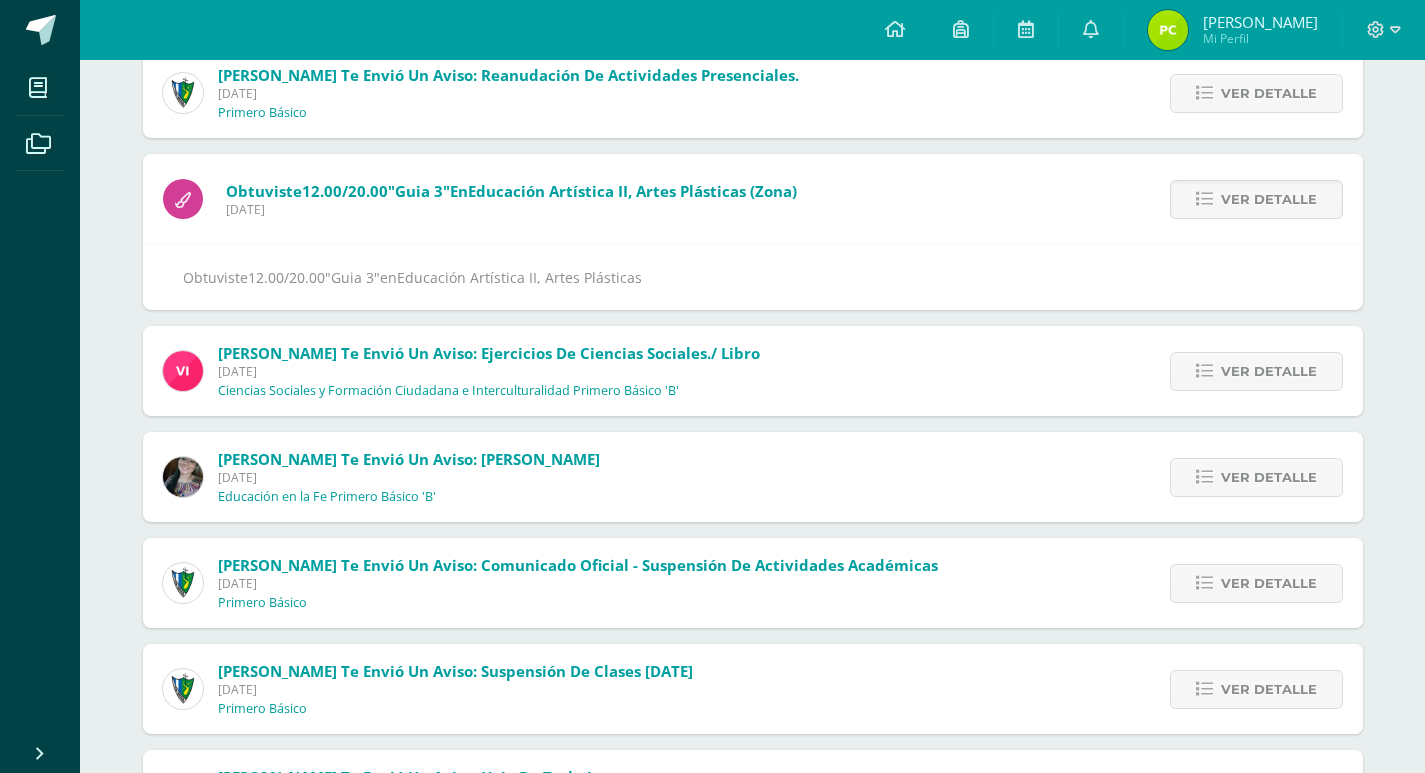 scroll, scrollTop: 400, scrollLeft: 0, axis: vertical 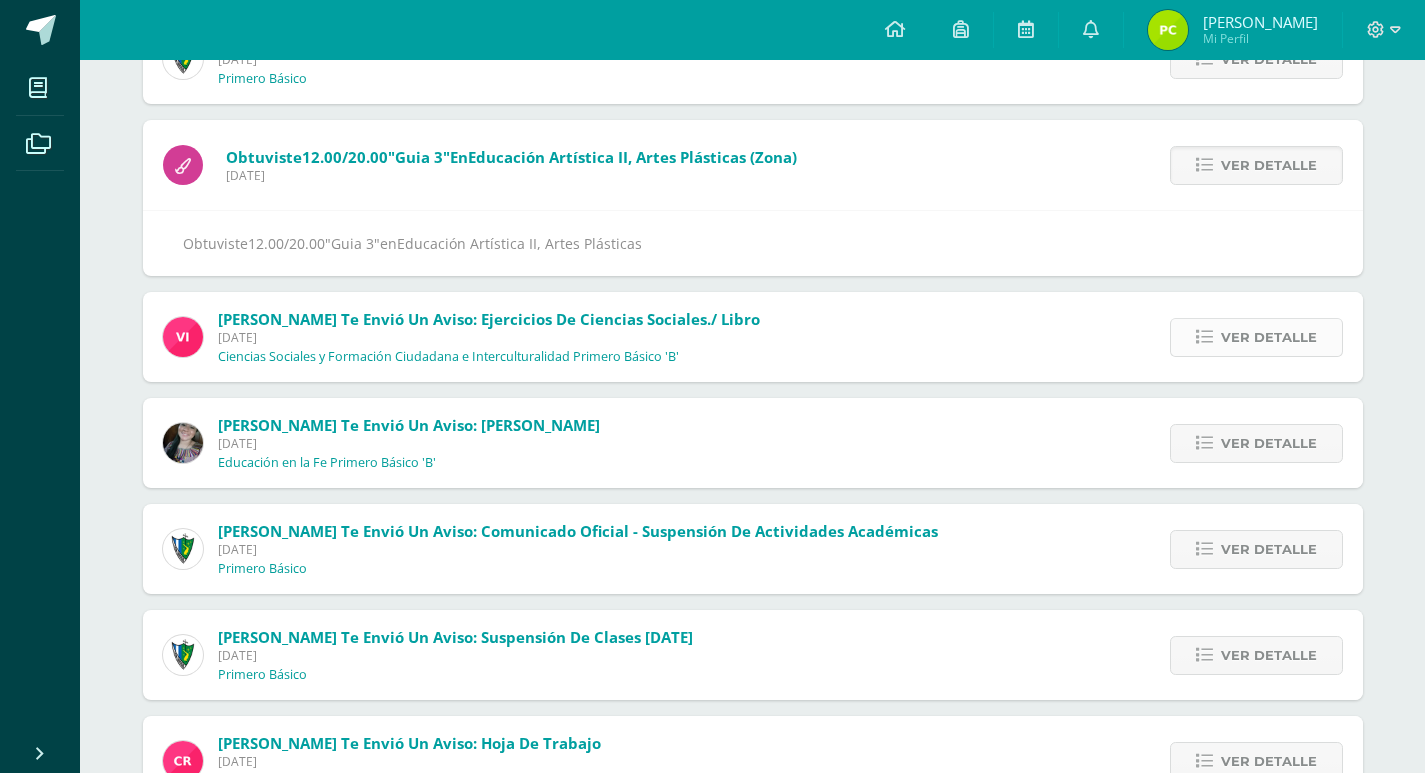 click on "Ver detalle" at bounding box center [1269, 337] 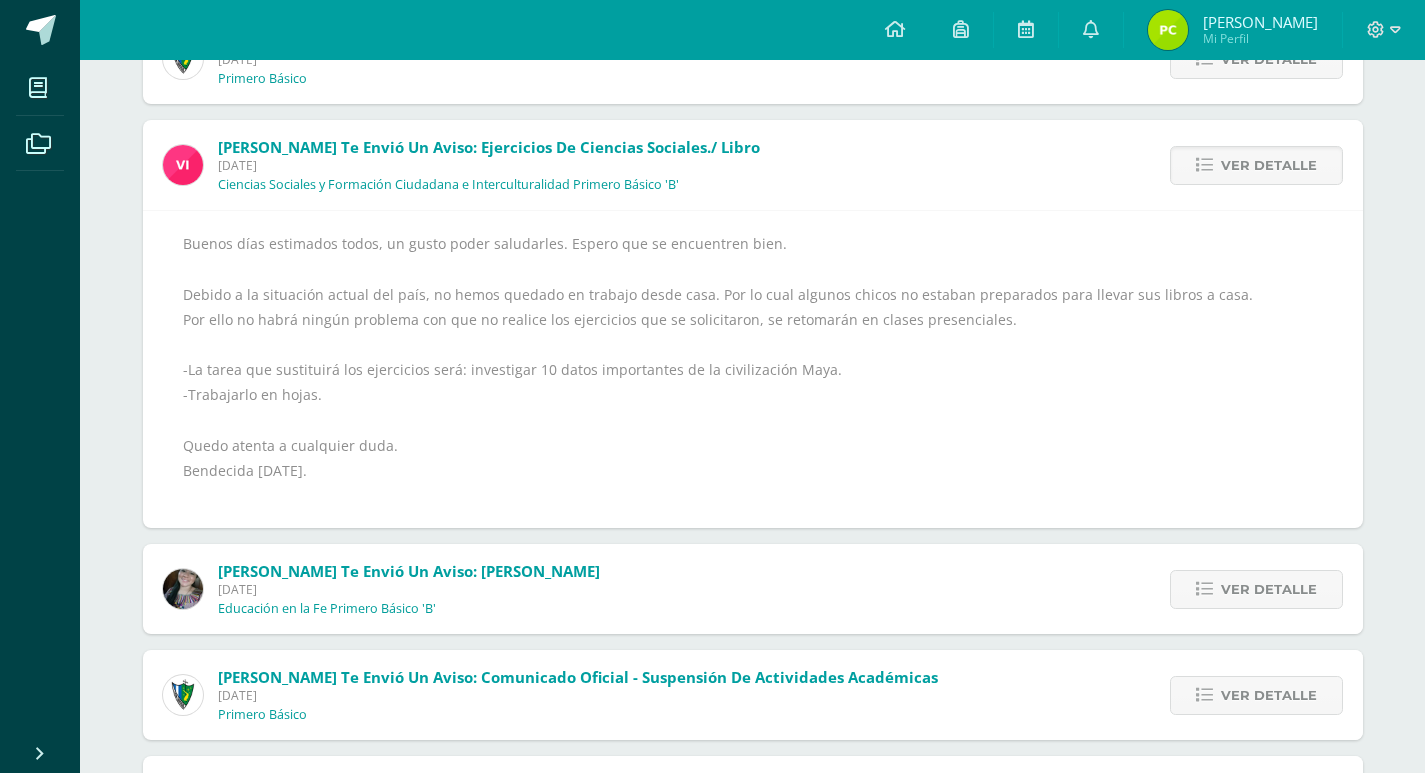 click on "Buenos días estimados todos, un gusto poder saludarles. Espero que se encuentren bien. Debido a la situación actual del país, no hemos quedado en trabajo desde casa. Por lo cual algunos chicos no estaban preparados para llevar sus libros a casa.  Por ello no habrá ningún problema con que no realice los ejercicios que se solicitaron, se retomarán en clases presenciales. -La tarea que sustituirá los ejercicios será: investigar 10 datos importantes de la civilización Maya.  -Trabajarlo en hojas. Quedo atenta a cualquier duda. Bendecida [DATE]." at bounding box center (753, 369) 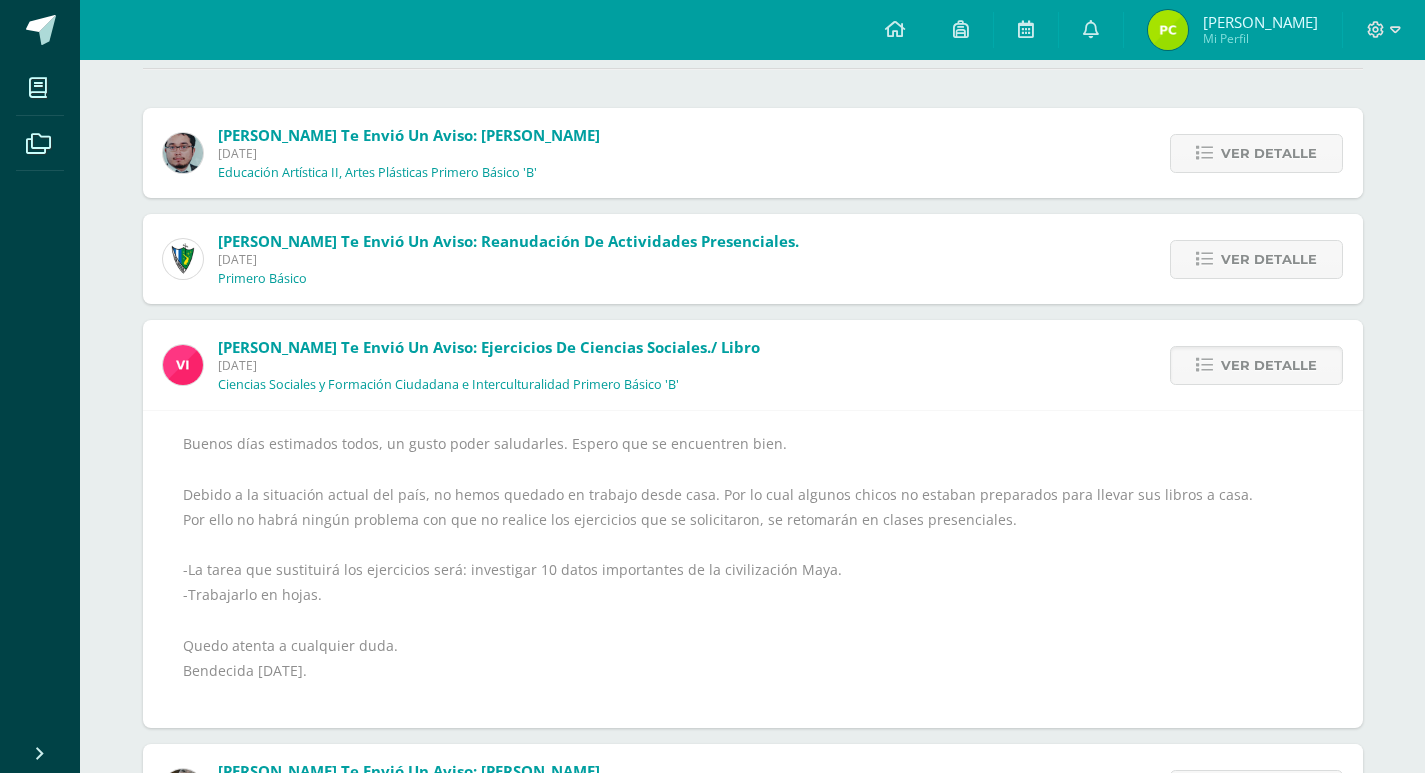 scroll, scrollTop: 0, scrollLeft: 0, axis: both 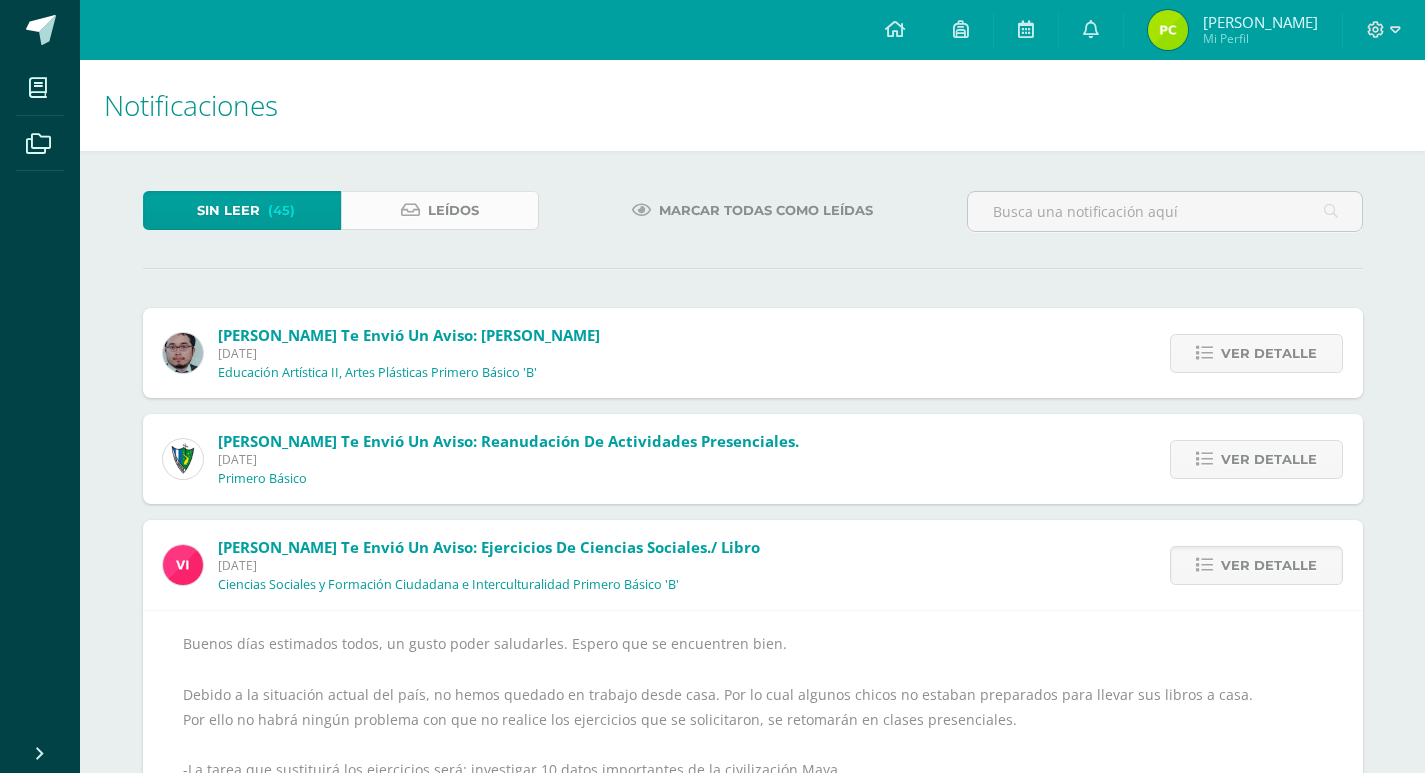 click on "Leídos" at bounding box center [440, 210] 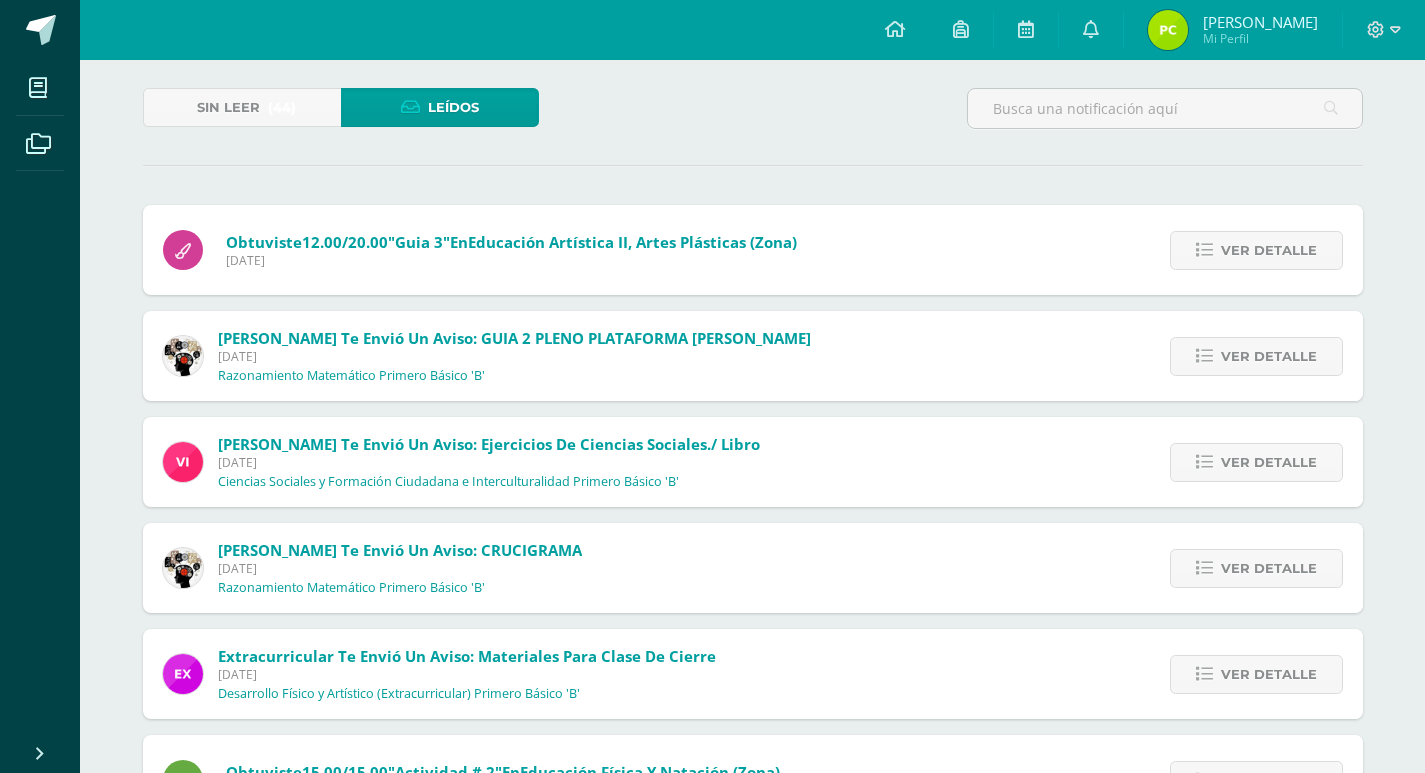 scroll, scrollTop: 200, scrollLeft: 0, axis: vertical 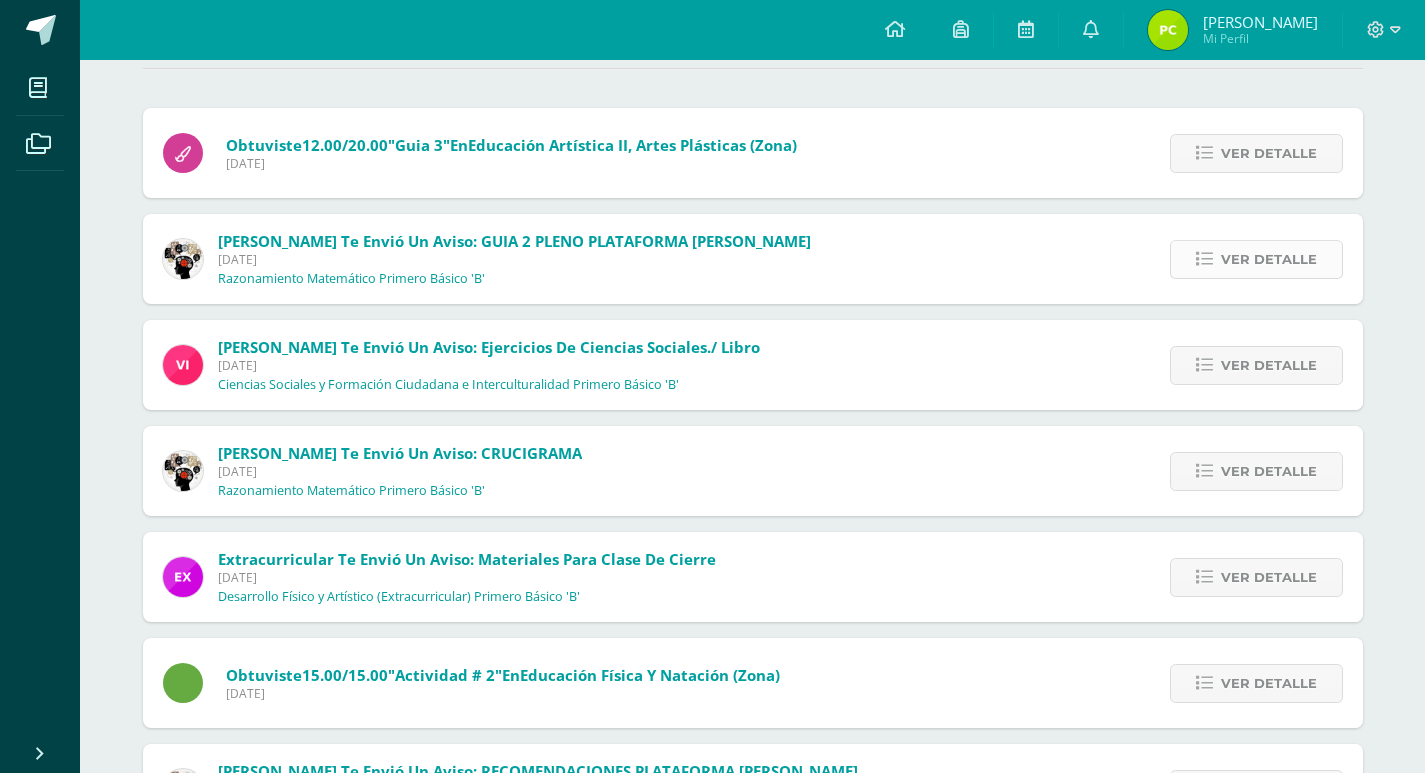 click on "Ver detalle" at bounding box center [1269, 259] 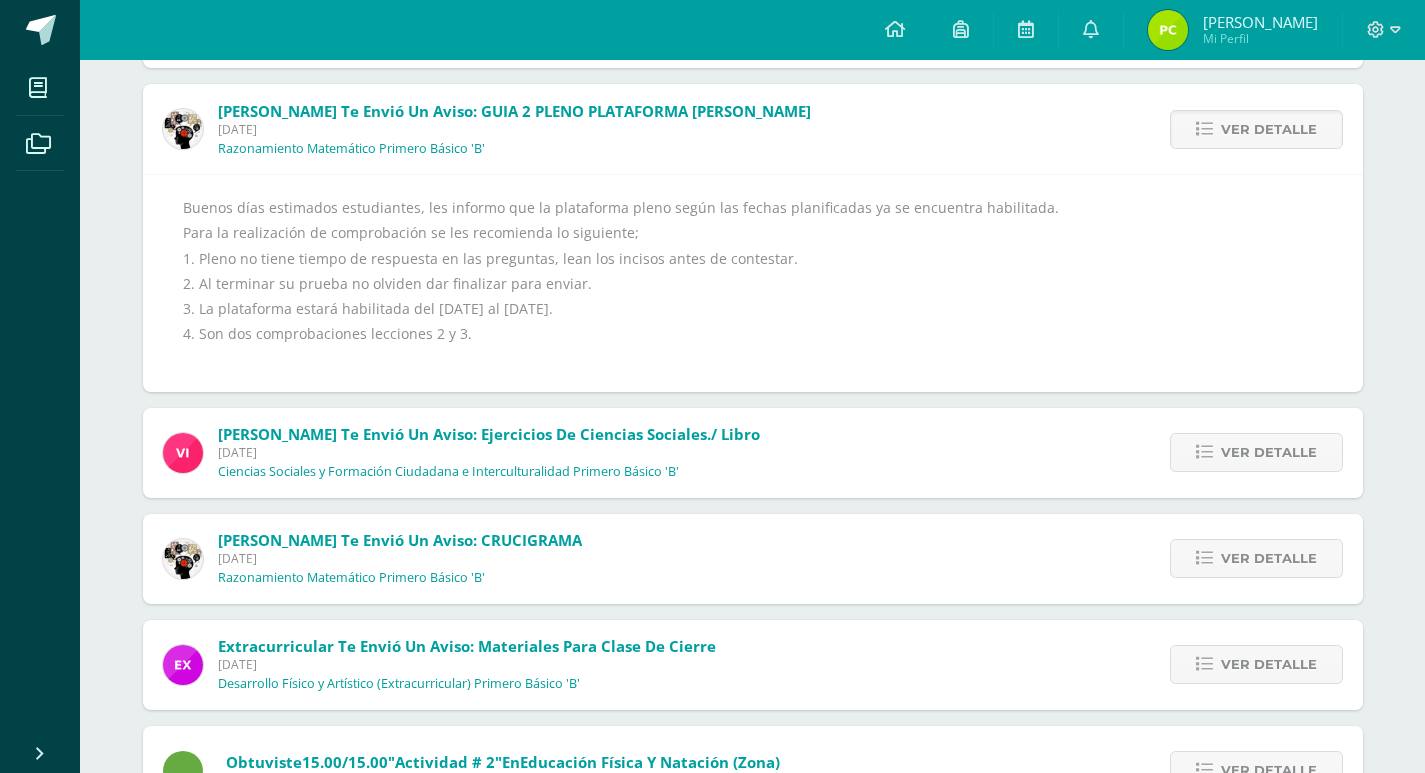 scroll, scrollTop: 300, scrollLeft: 0, axis: vertical 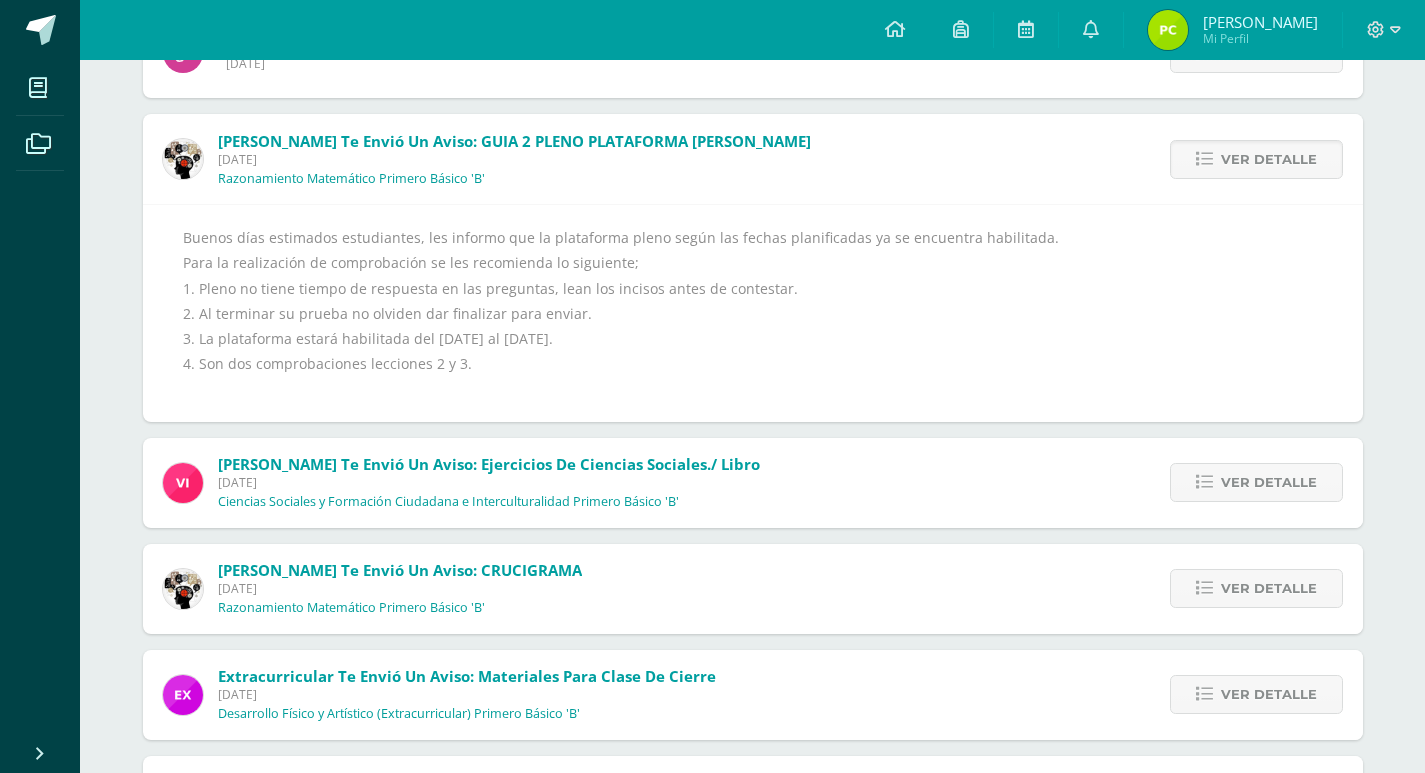 click on "Ver detalle" at bounding box center (1269, 482) 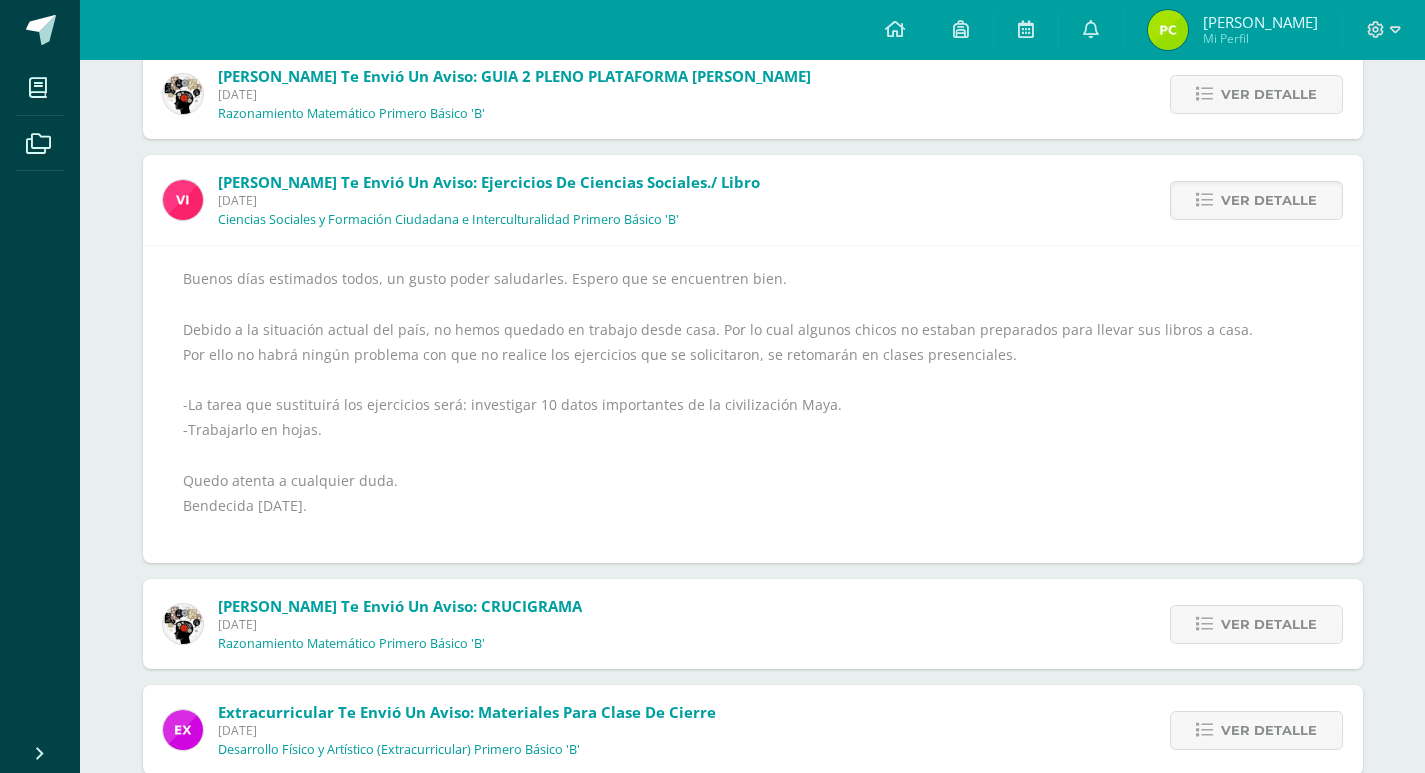 scroll, scrollTop: 400, scrollLeft: 0, axis: vertical 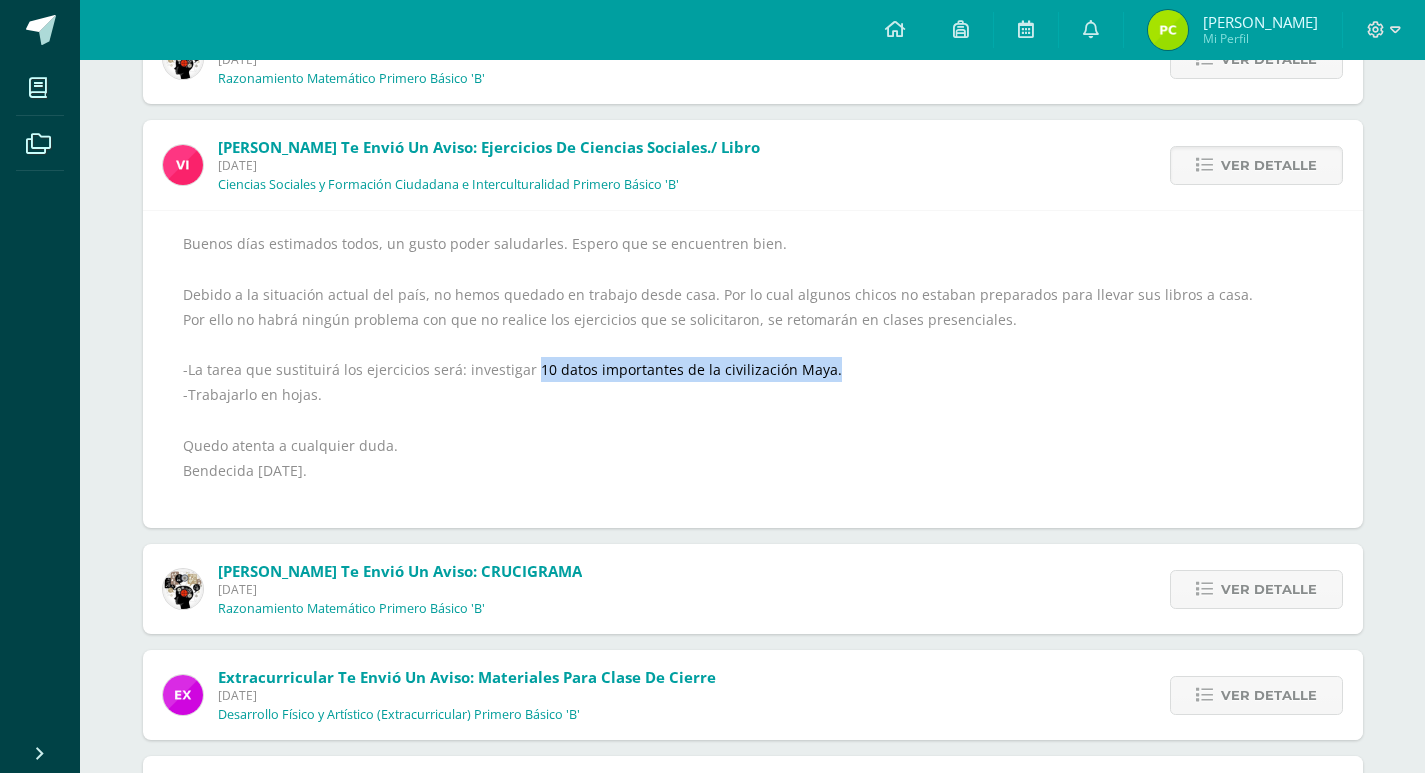 drag, startPoint x: 526, startPoint y: 368, endPoint x: 816, endPoint y: 372, distance: 290.0276 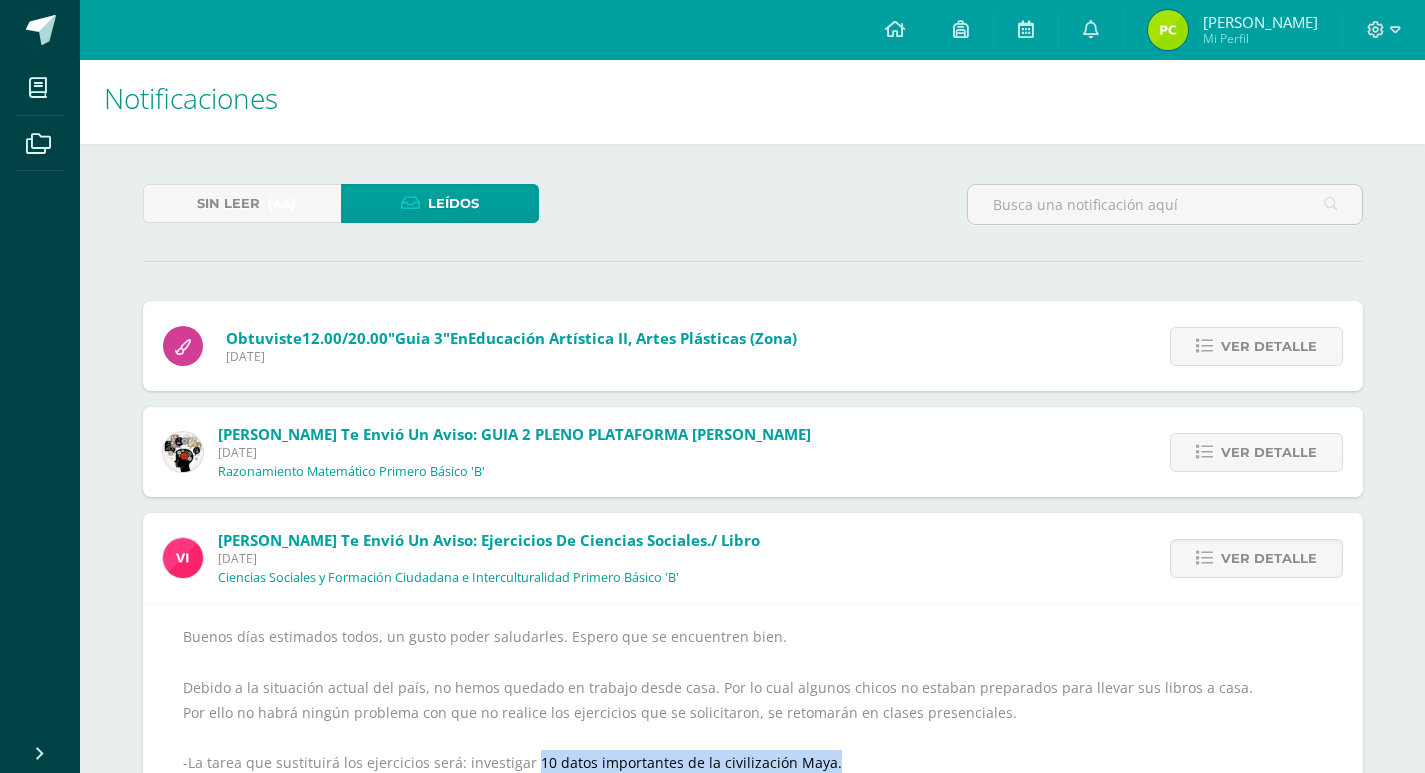 scroll, scrollTop: 0, scrollLeft: 0, axis: both 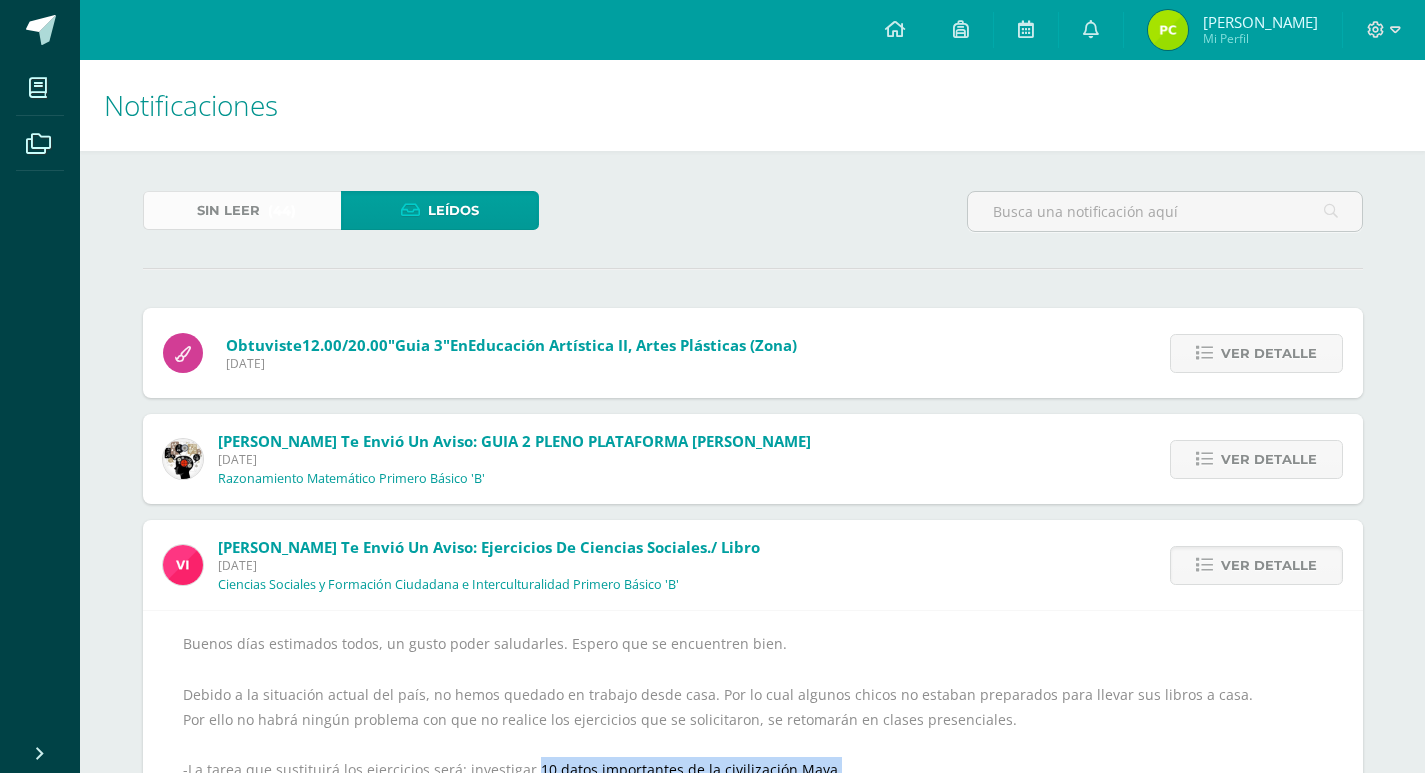 click on "Sin leer" at bounding box center (228, 210) 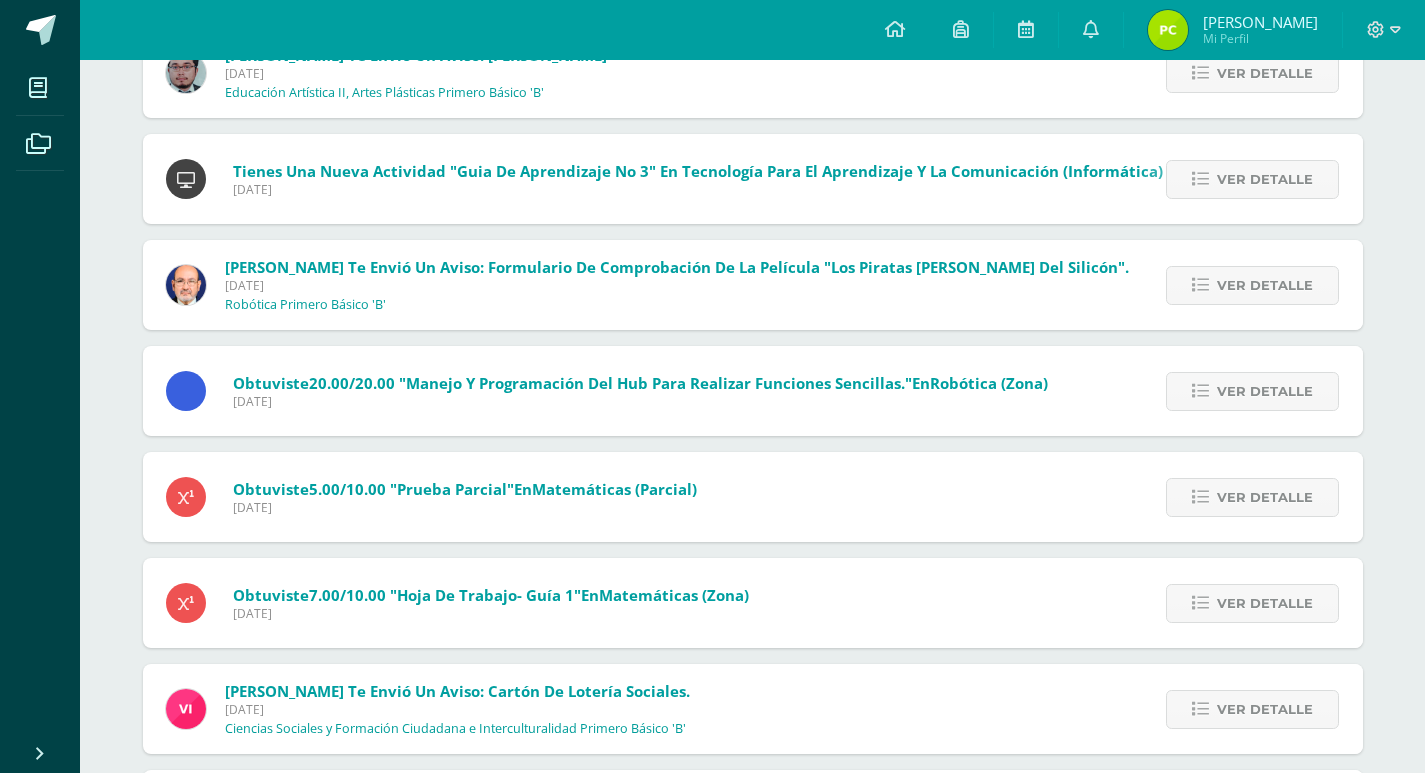scroll, scrollTop: 1386, scrollLeft: 0, axis: vertical 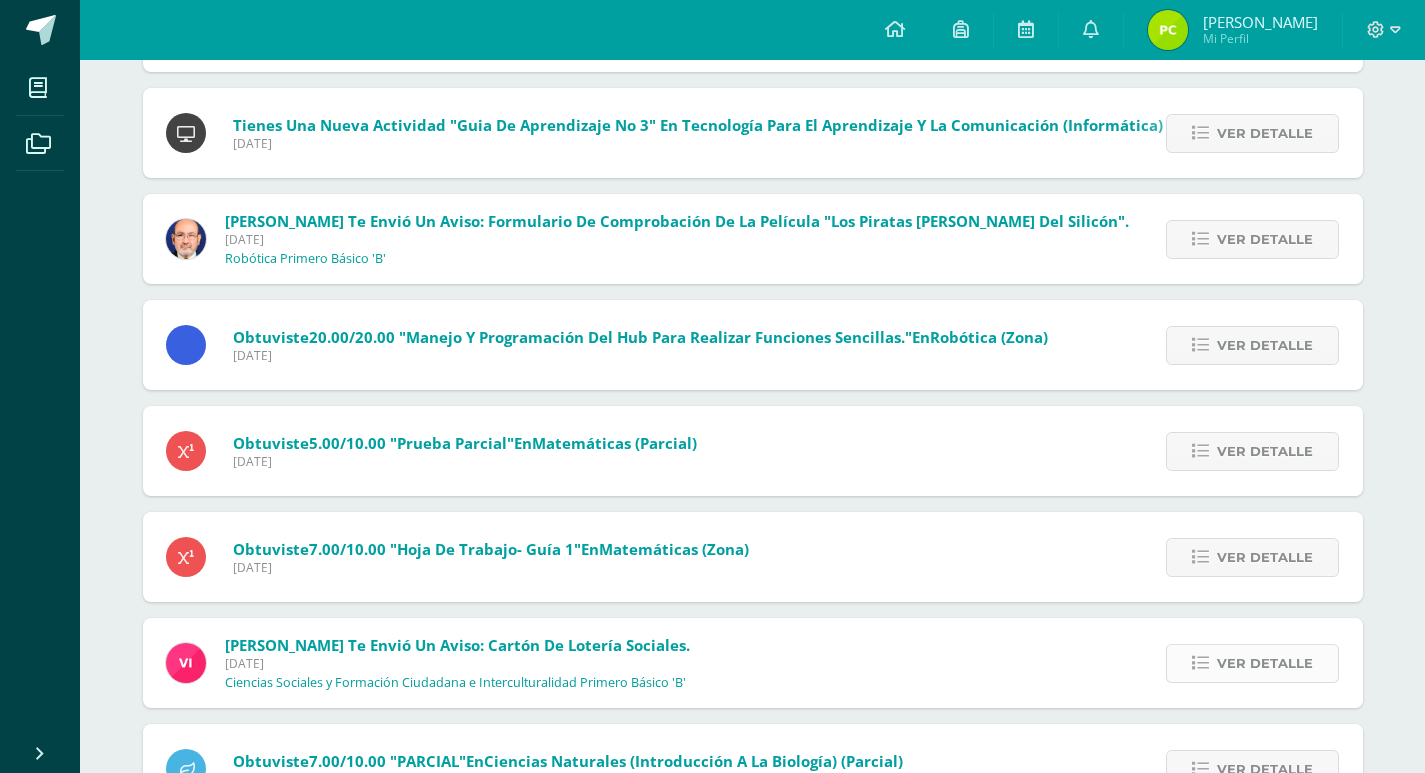 click at bounding box center [1200, 663] 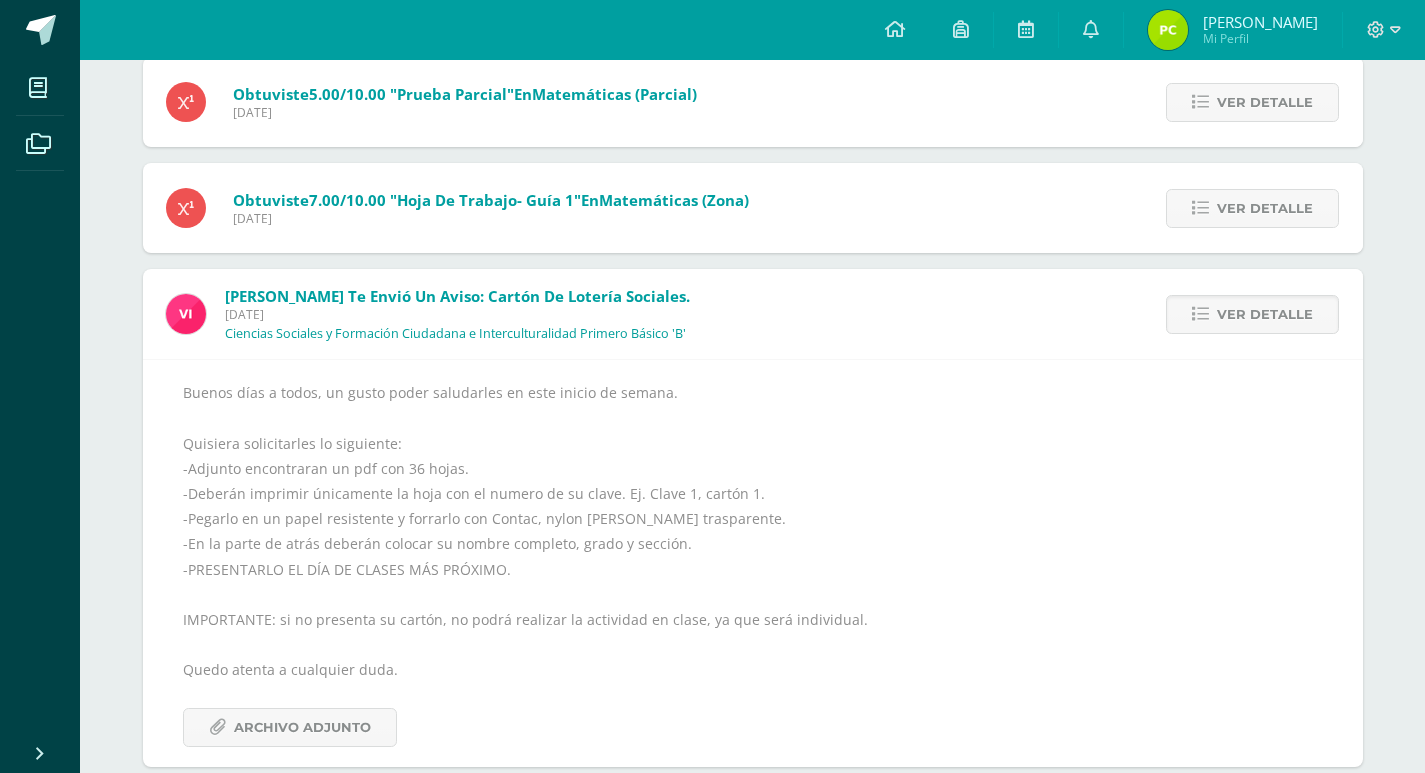 scroll, scrollTop: 1786, scrollLeft: 0, axis: vertical 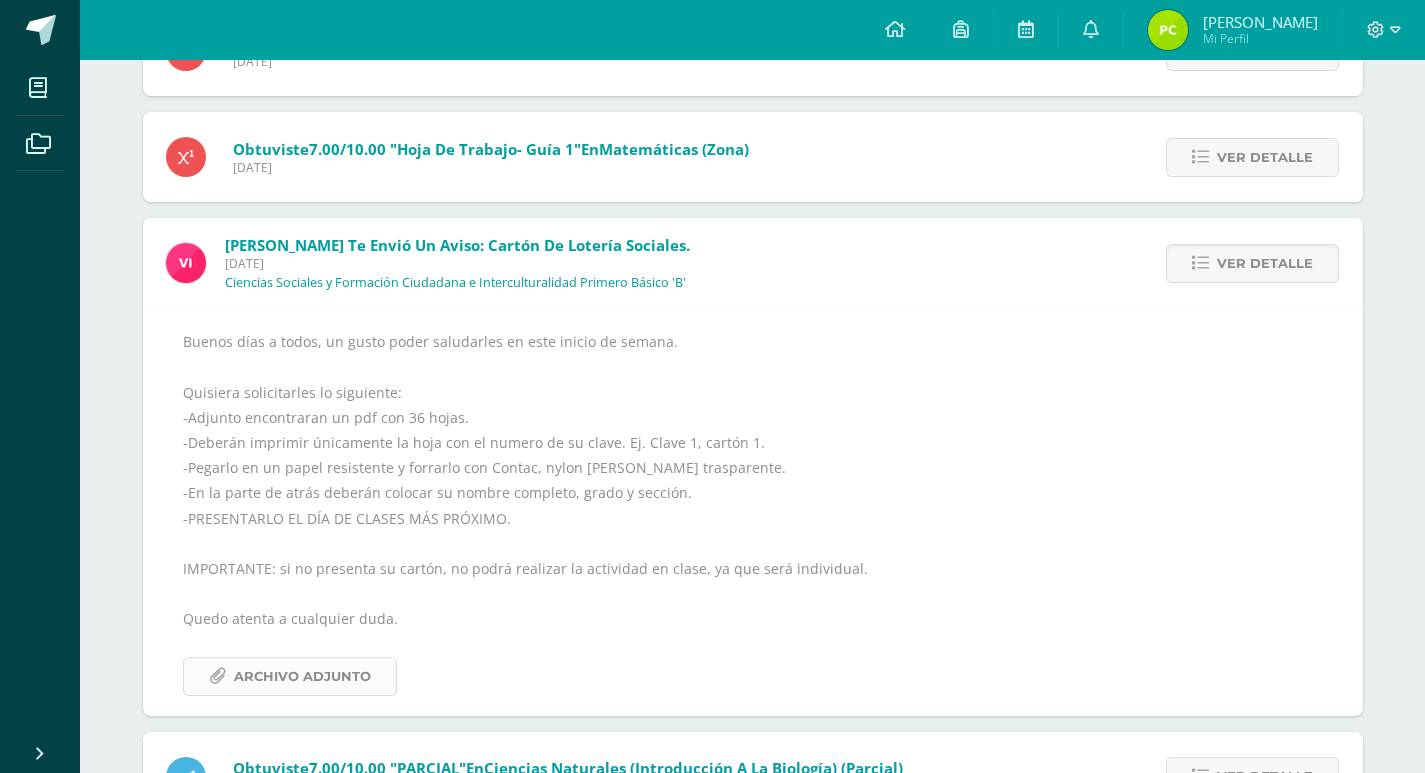 click on "Archivo Adjunto" at bounding box center (302, 676) 